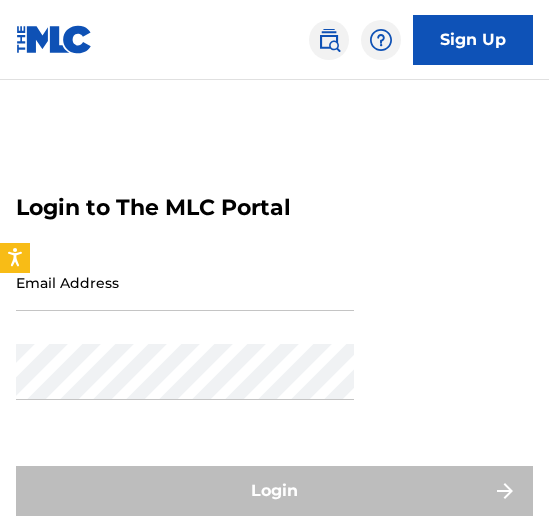 scroll, scrollTop: 0, scrollLeft: 0, axis: both 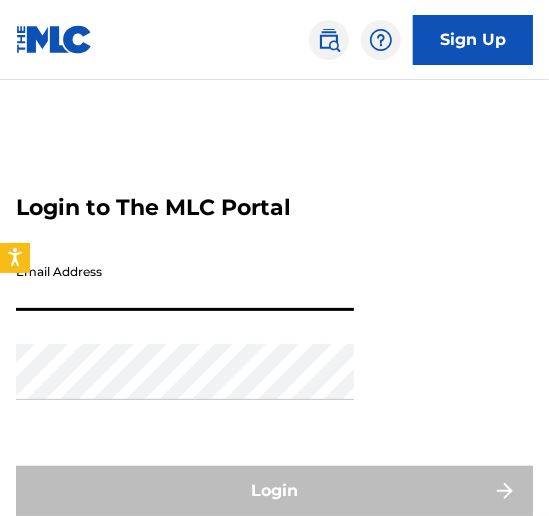 click on "Email Address" at bounding box center (185, 282) 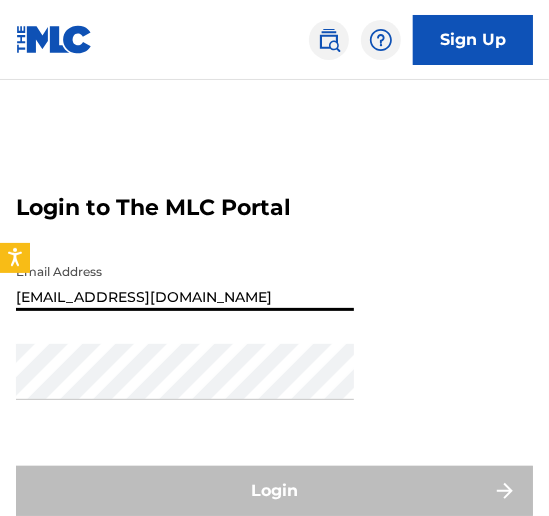 type on "[EMAIL_ADDRESS][DOMAIN_NAME]" 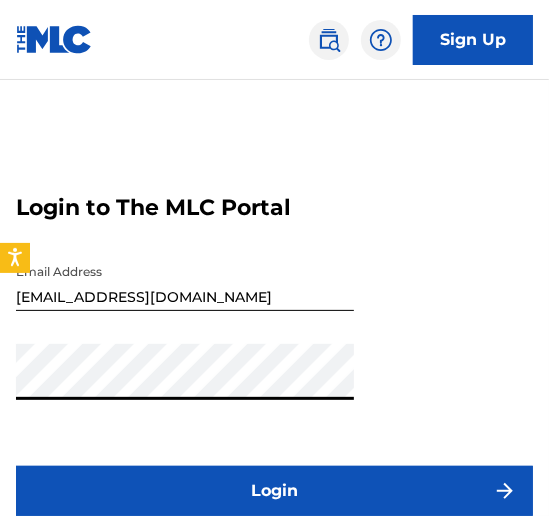 click on "Login" at bounding box center (274, 491) 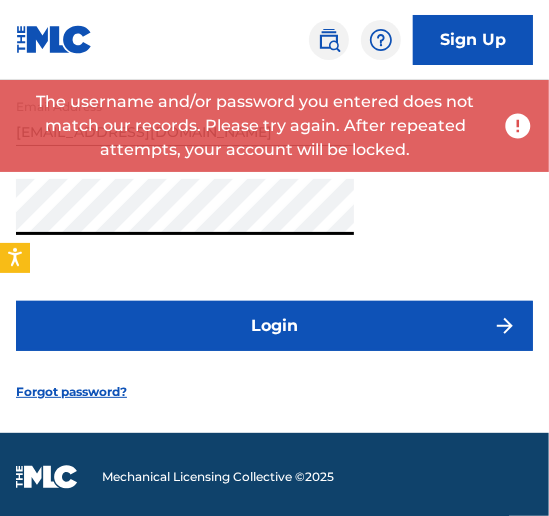 scroll, scrollTop: 175, scrollLeft: 0, axis: vertical 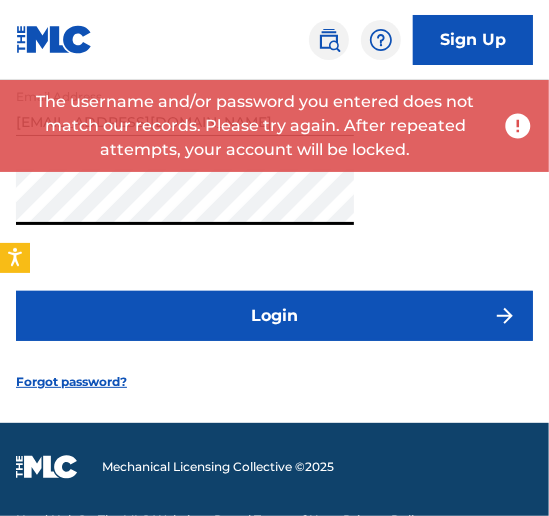 click on "Forgot password?" at bounding box center (71, 382) 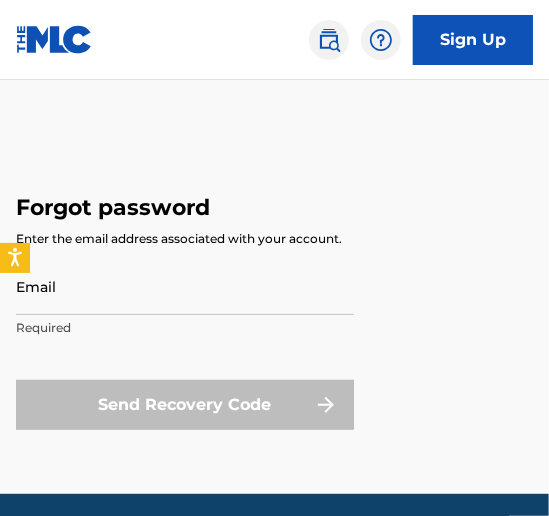 click on "Email" at bounding box center (185, 286) 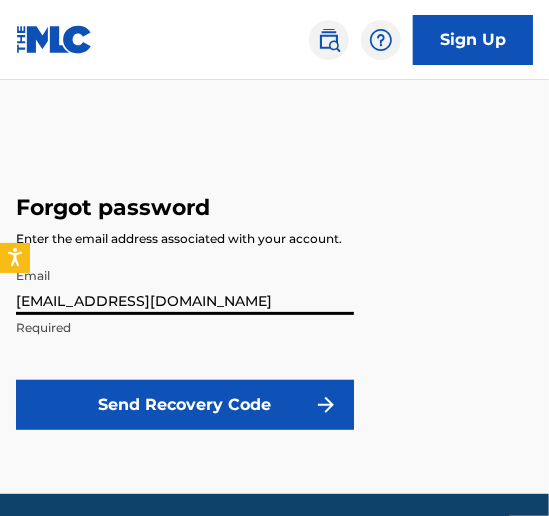 type on "[EMAIL_ADDRESS][DOMAIN_NAME]" 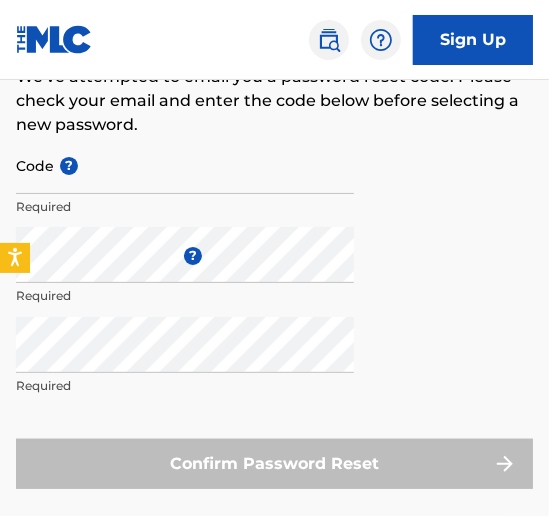 scroll, scrollTop: 191, scrollLeft: 0, axis: vertical 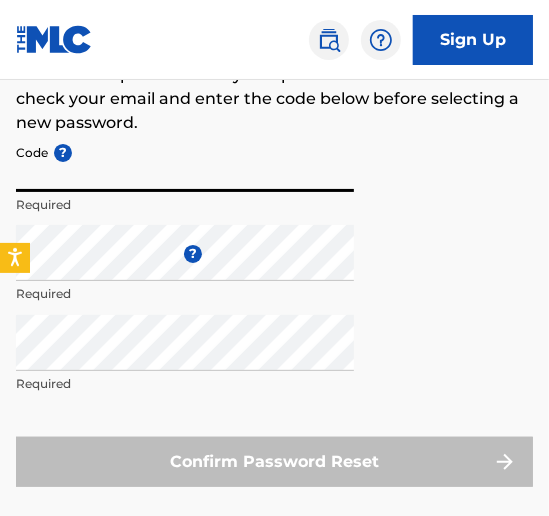 click on "Code ?" at bounding box center (185, 163) 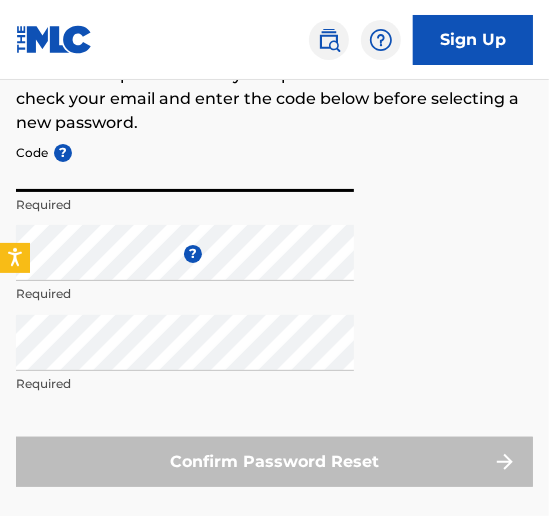 paste on "FP_29c2ee8b0f33d3384213e3598e91" 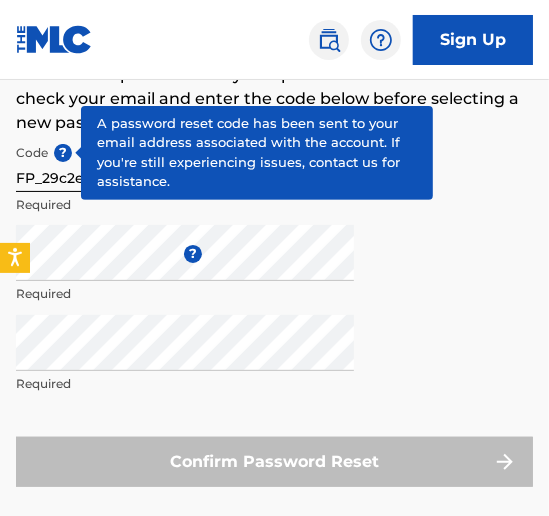 click on "?" at bounding box center [63, 153] 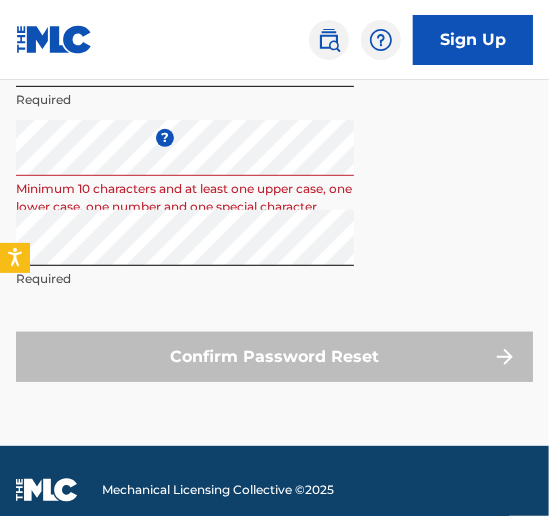 scroll, scrollTop: 292, scrollLeft: 0, axis: vertical 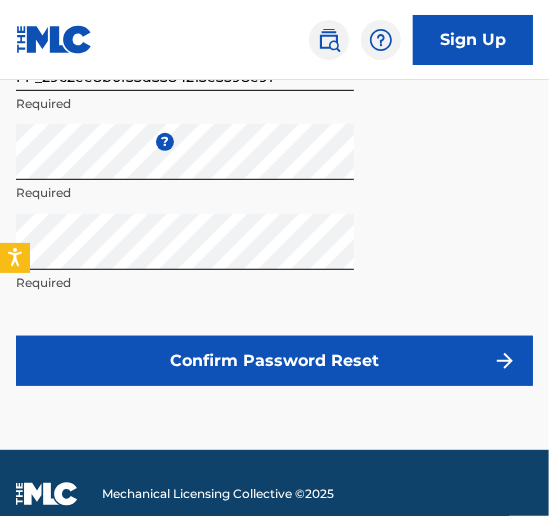 click on "Confirm Password Reset" at bounding box center [274, 361] 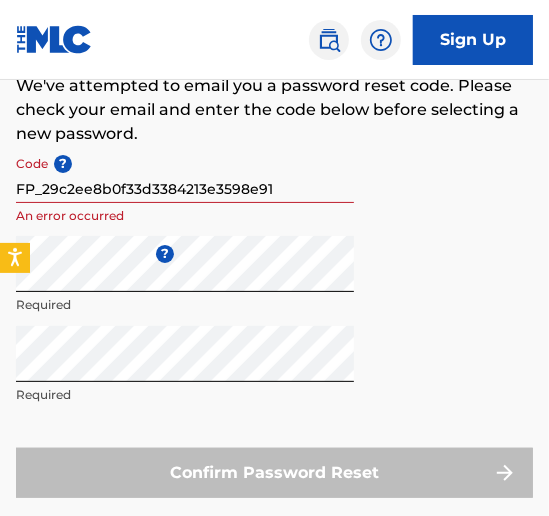 scroll, scrollTop: 178, scrollLeft: 0, axis: vertical 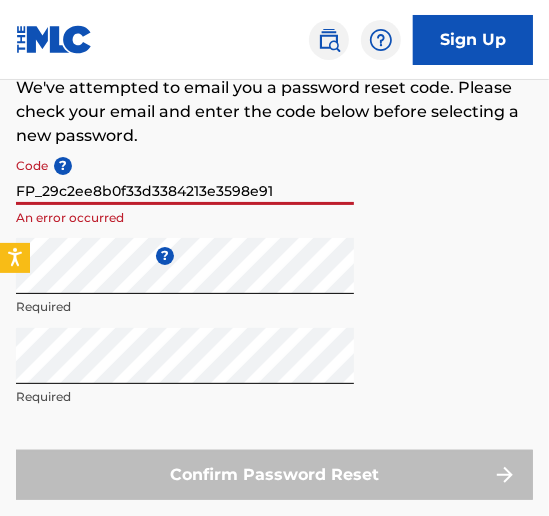 click on "FP_29c2ee8b0f33d3384213e3598e91" at bounding box center [185, 176] 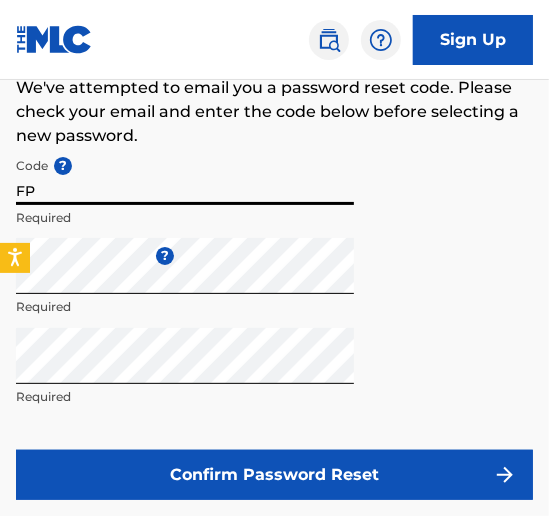 type on "F" 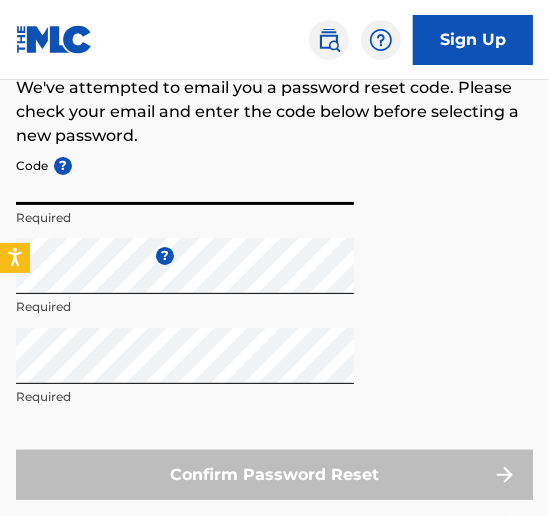 click on "Code ?" at bounding box center (185, 176) 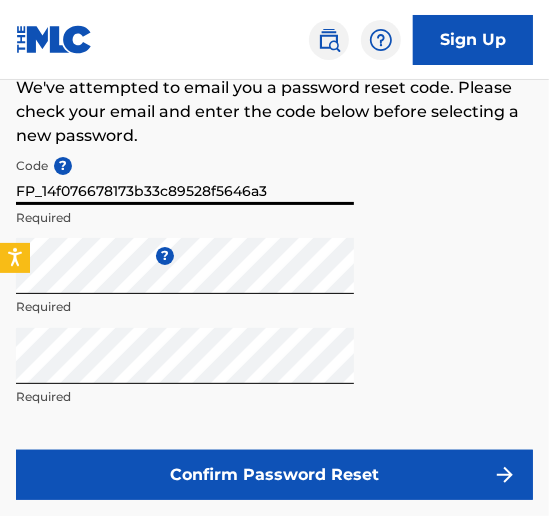 type on "FP_14f076678173b33c89528f5646a3" 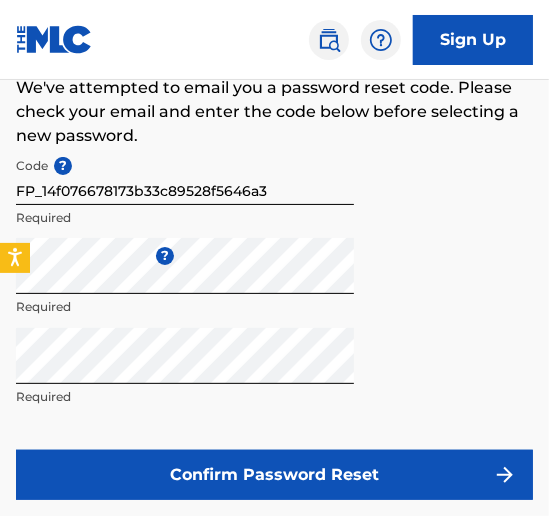 click on "Confirm Password Reset" at bounding box center [274, 475] 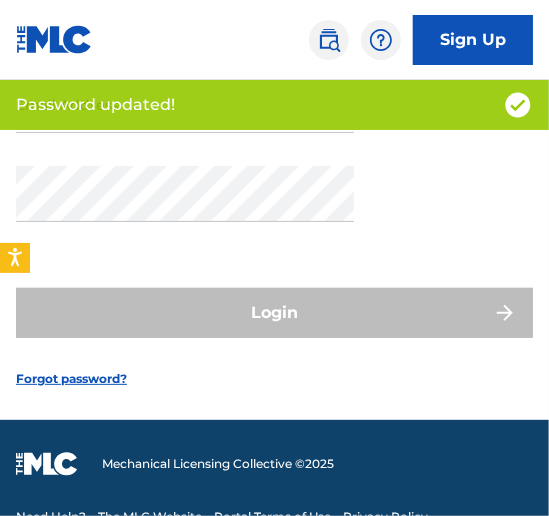 scroll, scrollTop: 0, scrollLeft: 0, axis: both 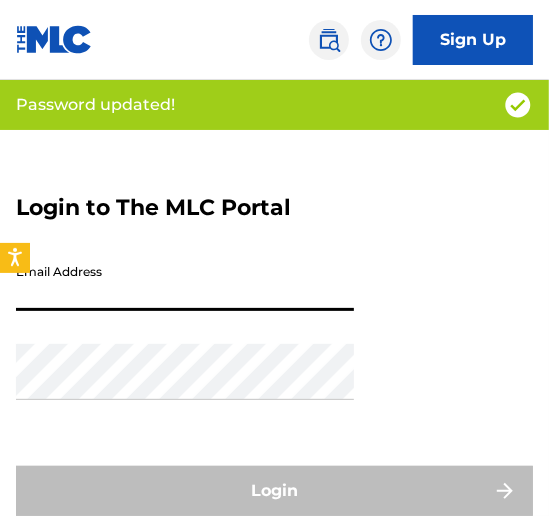 click on "Email Address" at bounding box center (185, 282) 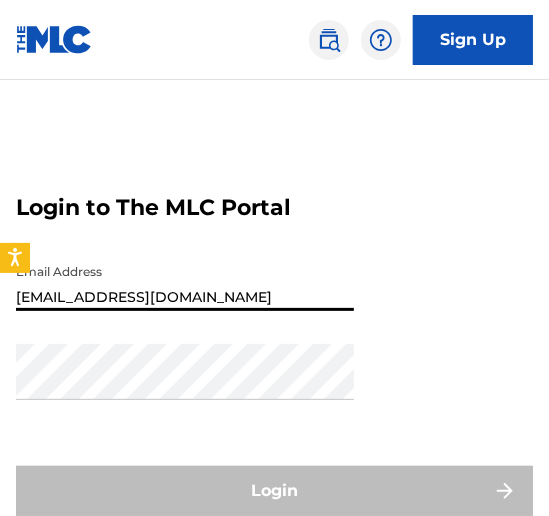 type on "[EMAIL_ADDRESS][DOMAIN_NAME]" 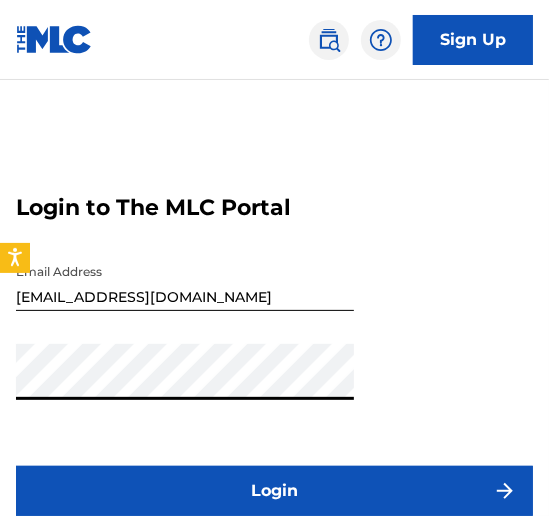 click on "Login" at bounding box center (274, 491) 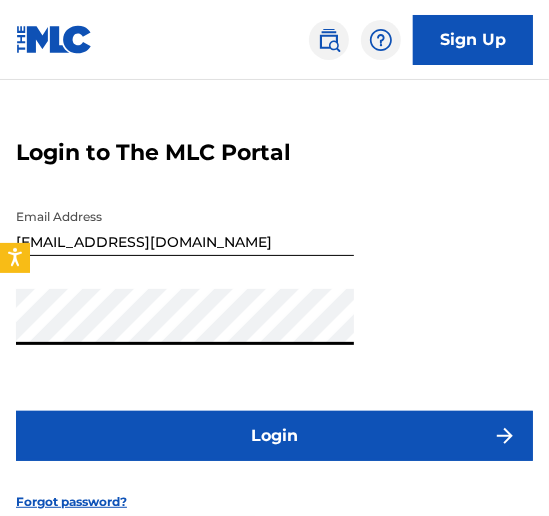 scroll, scrollTop: 35, scrollLeft: 0, axis: vertical 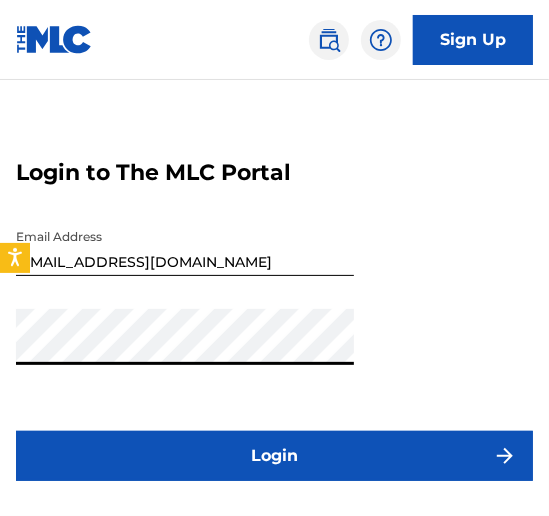 click on "Login" at bounding box center (274, 456) 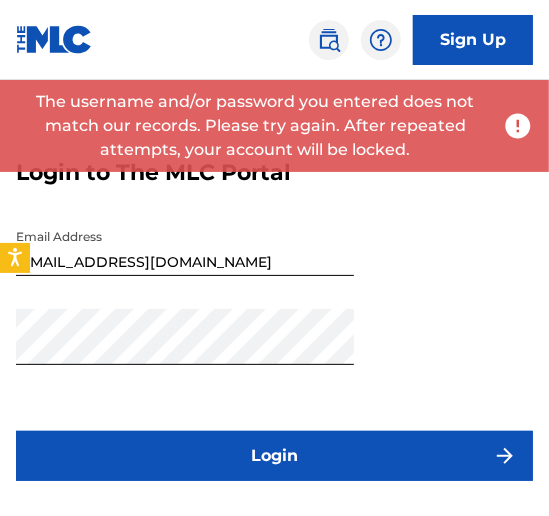 click at bounding box center (518, 126) 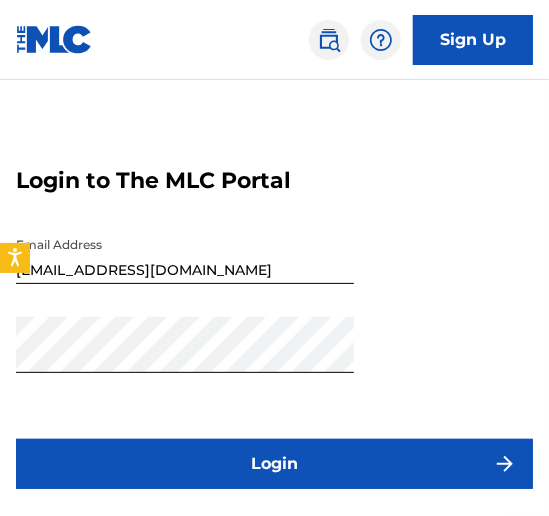 scroll, scrollTop: 0, scrollLeft: 0, axis: both 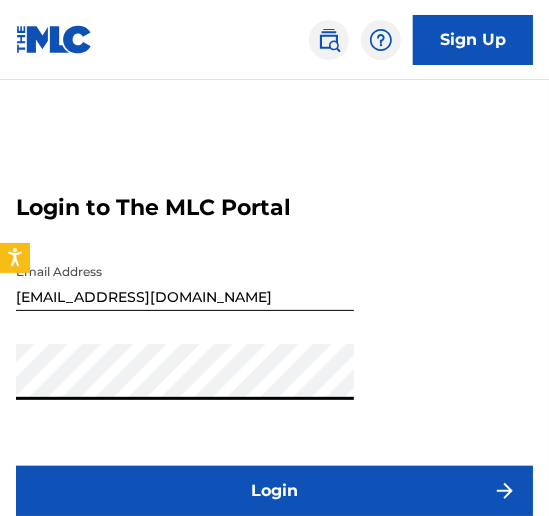 click on "Login" at bounding box center (274, 491) 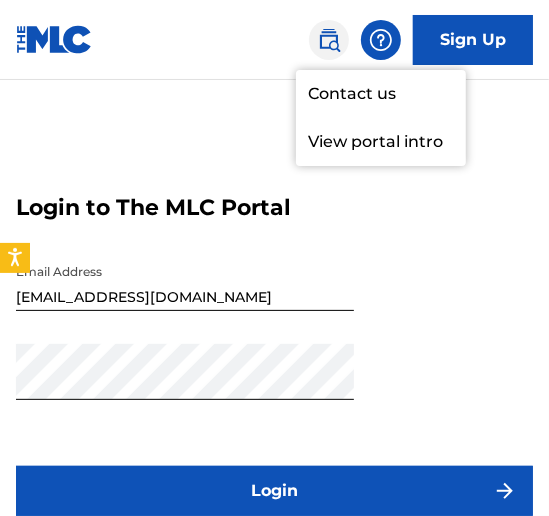 click on "View portal intro" at bounding box center [381, 142] 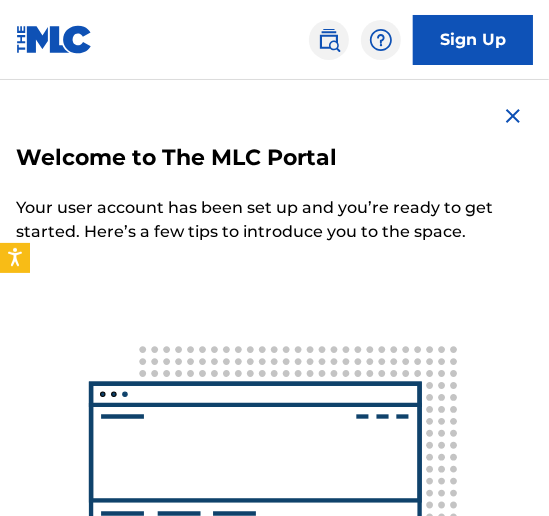 click at bounding box center [381, 40] 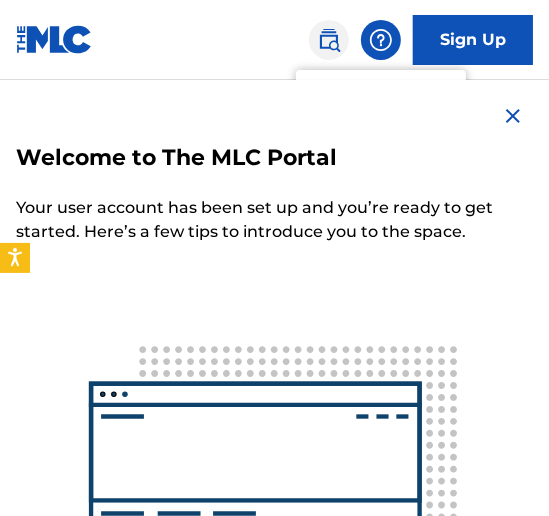 click at bounding box center (513, 116) 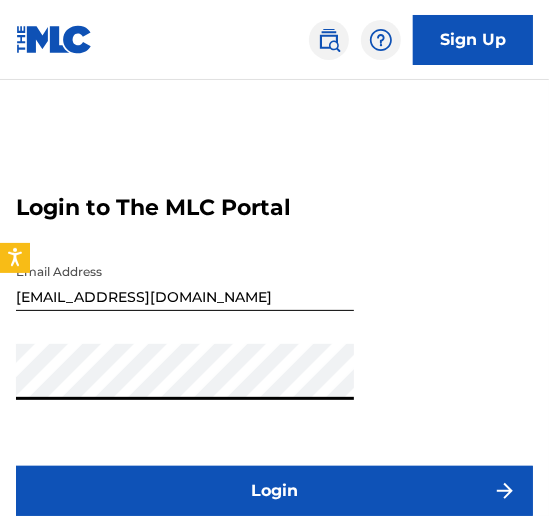 click on "Login" at bounding box center (274, 491) 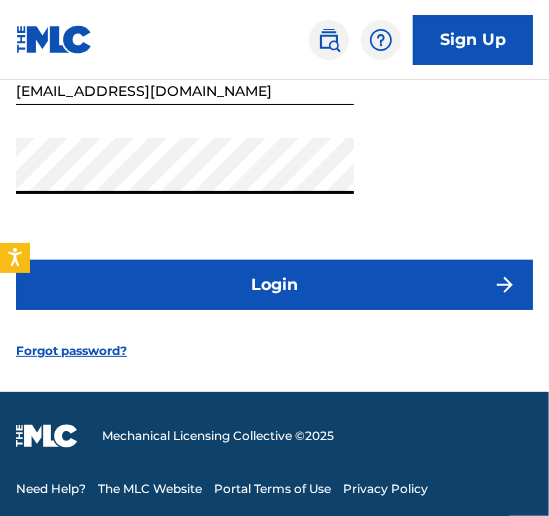 scroll, scrollTop: 211, scrollLeft: 0, axis: vertical 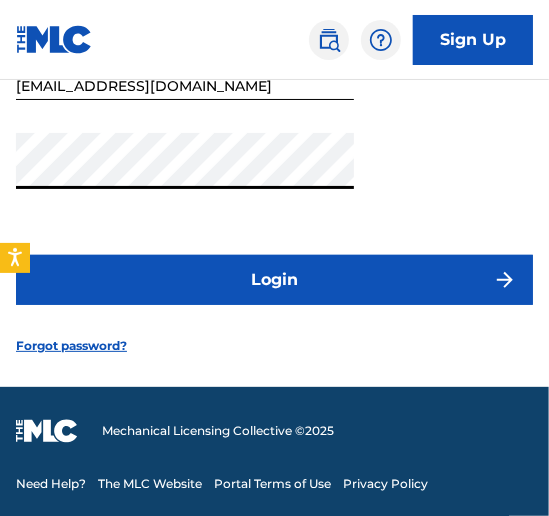 click on "Forgot password?" at bounding box center [71, 346] 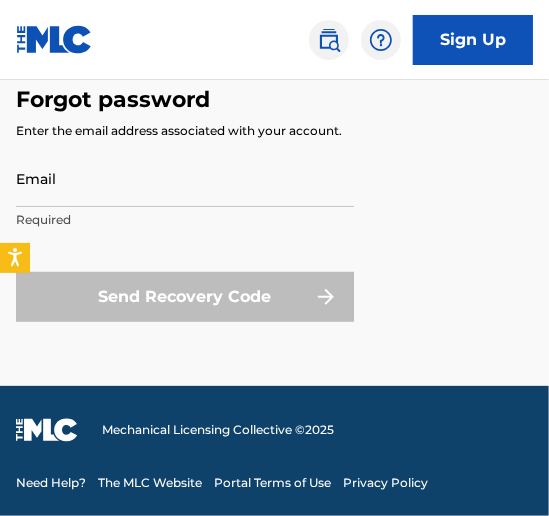 scroll, scrollTop: 0, scrollLeft: 0, axis: both 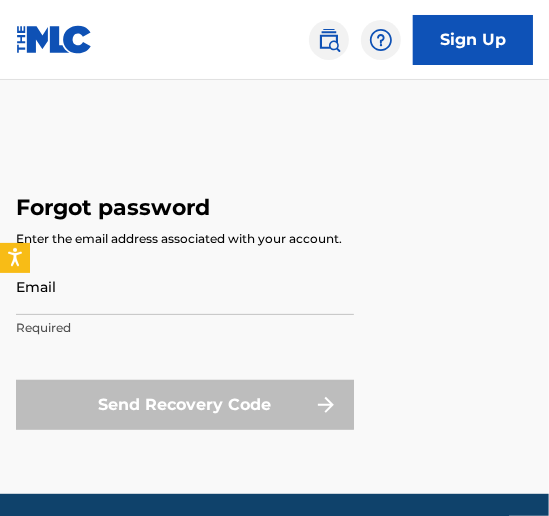 click on "Email" at bounding box center (185, 286) 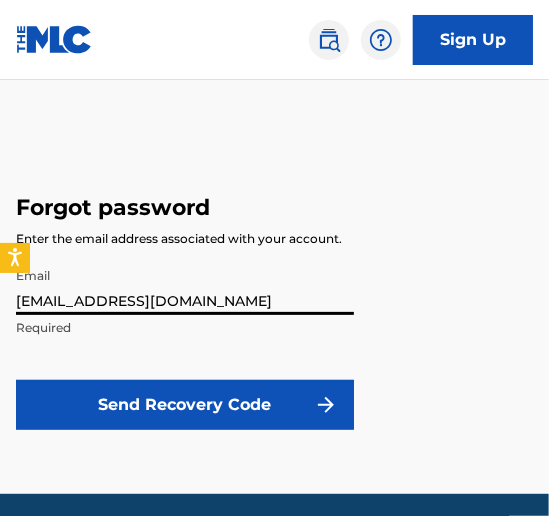 type on "[EMAIL_ADDRESS][DOMAIN_NAME]" 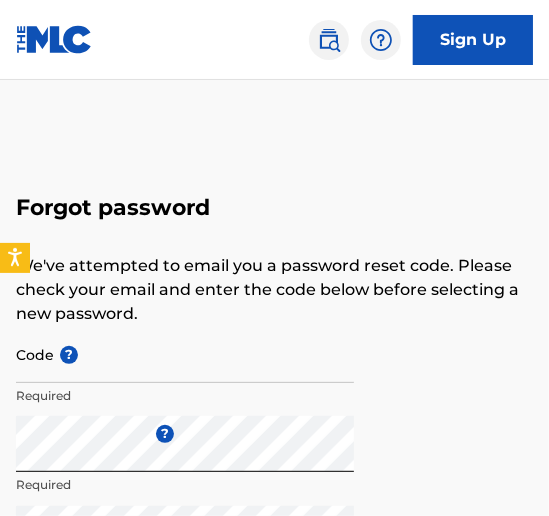 scroll, scrollTop: 46, scrollLeft: 0, axis: vertical 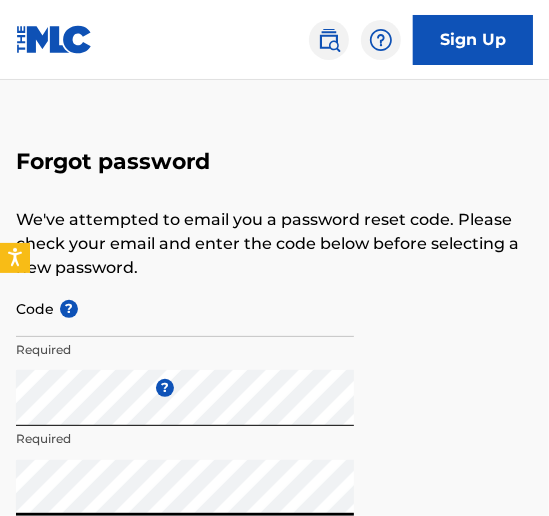 click on "Code ?" at bounding box center (185, 308) 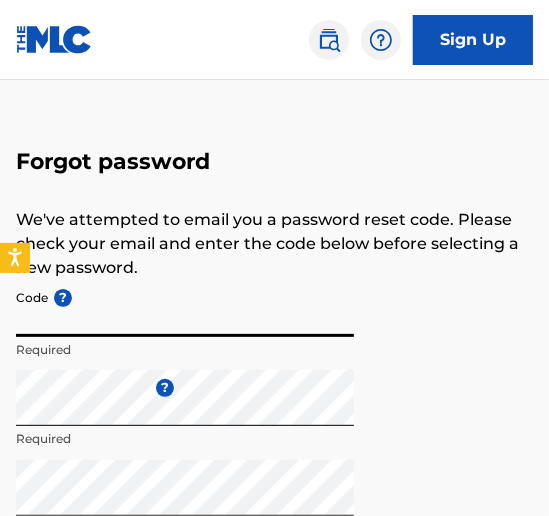 click on "Code ?" at bounding box center [185, 308] 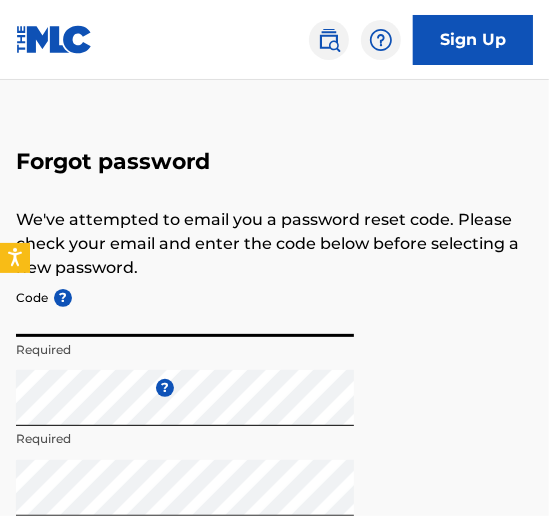 paste on "FP_61da5b58dd83db842c8955ff300e" 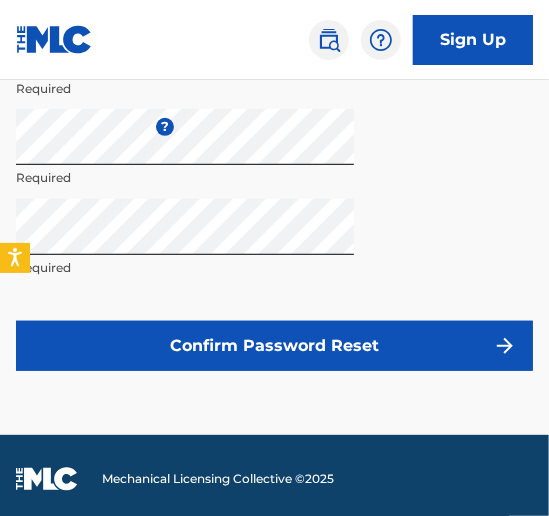 scroll, scrollTop: 355, scrollLeft: 0, axis: vertical 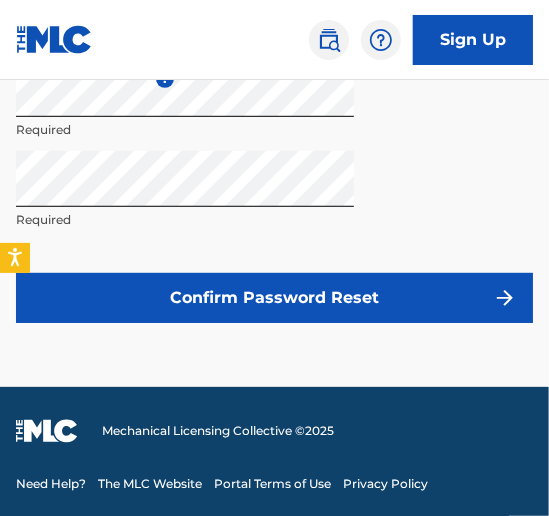 type on "FP_61da5b58dd83db842c8955ff300e" 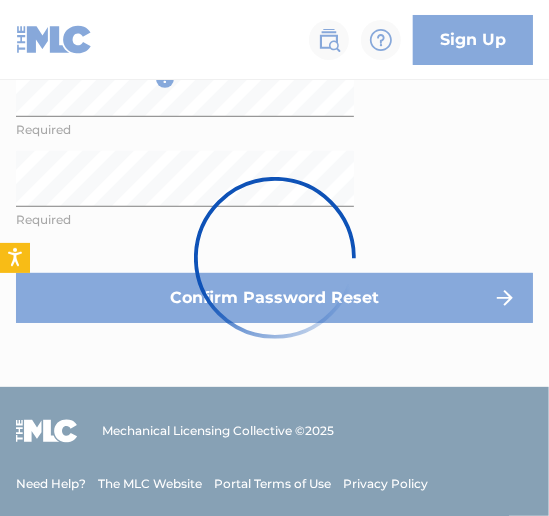 scroll, scrollTop: 0, scrollLeft: 0, axis: both 